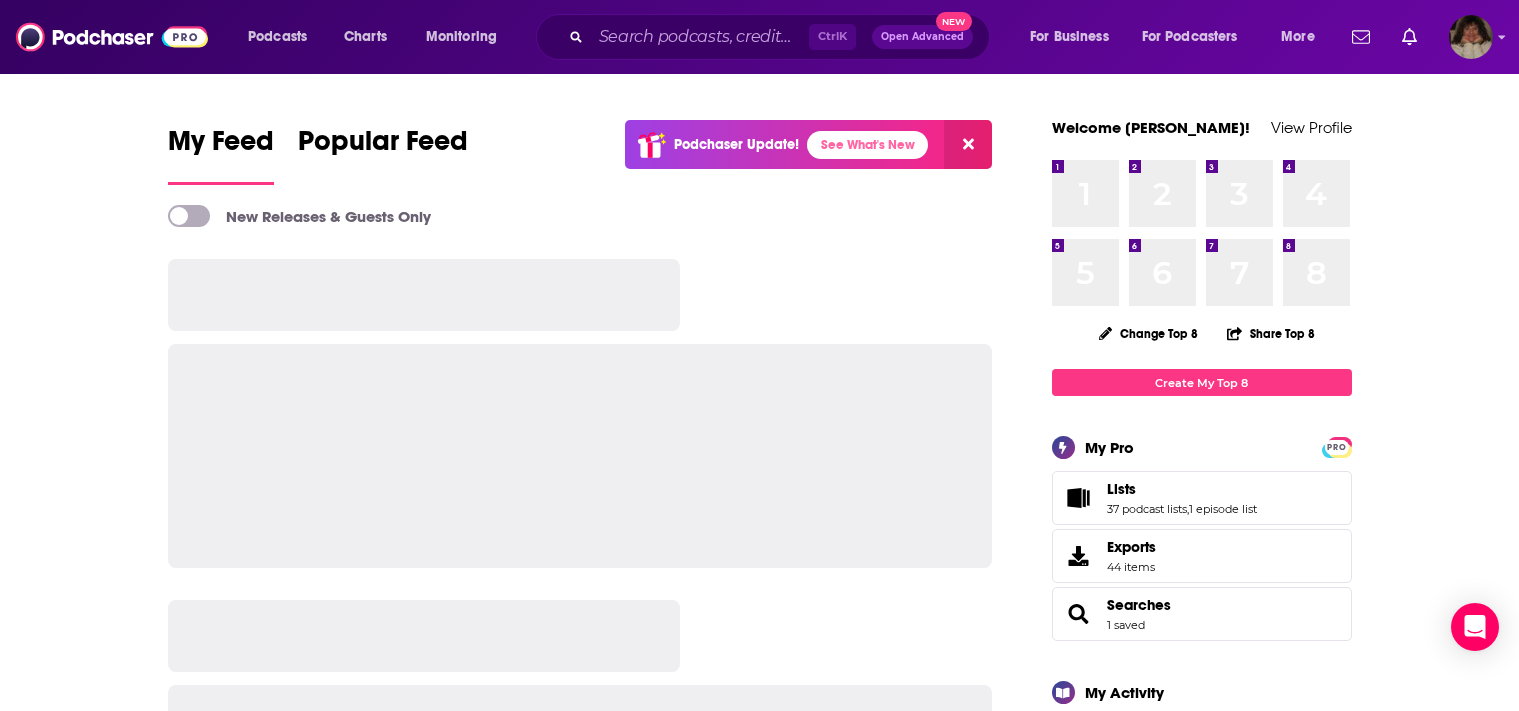 scroll, scrollTop: 0, scrollLeft: 0, axis: both 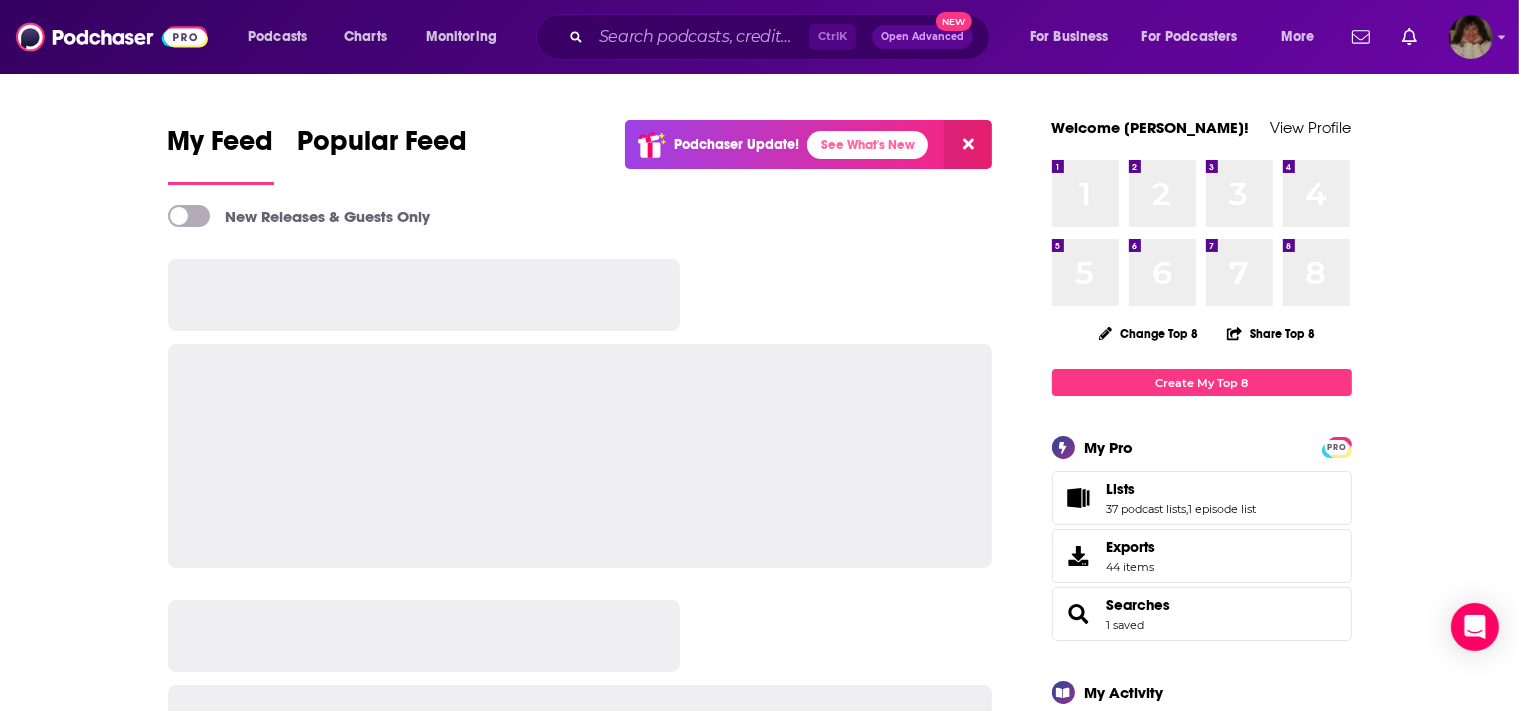 click on "Podcasts Charts Monitoring Ctrl  K Open Advanced New For Business For Podcasters More" at bounding box center [759, 37] 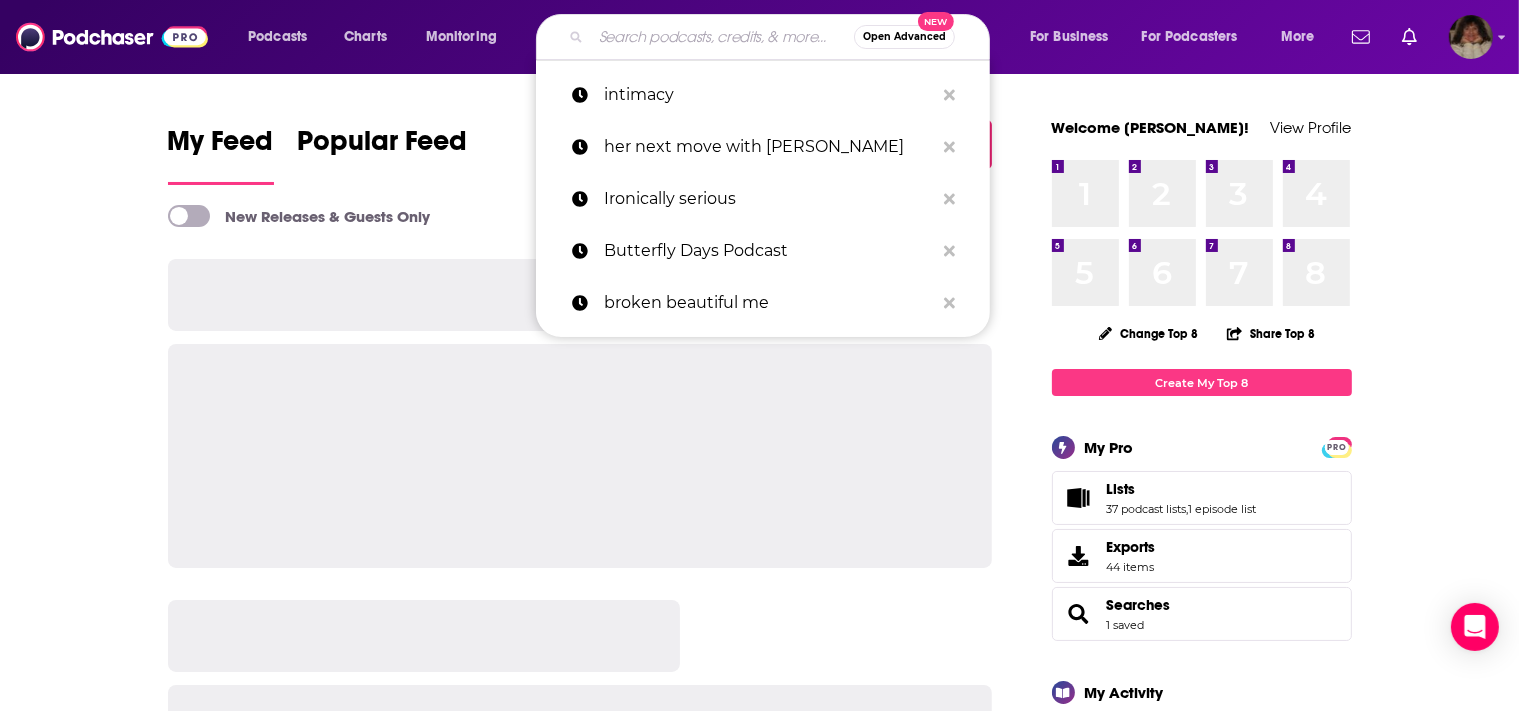 click at bounding box center (722, 37) 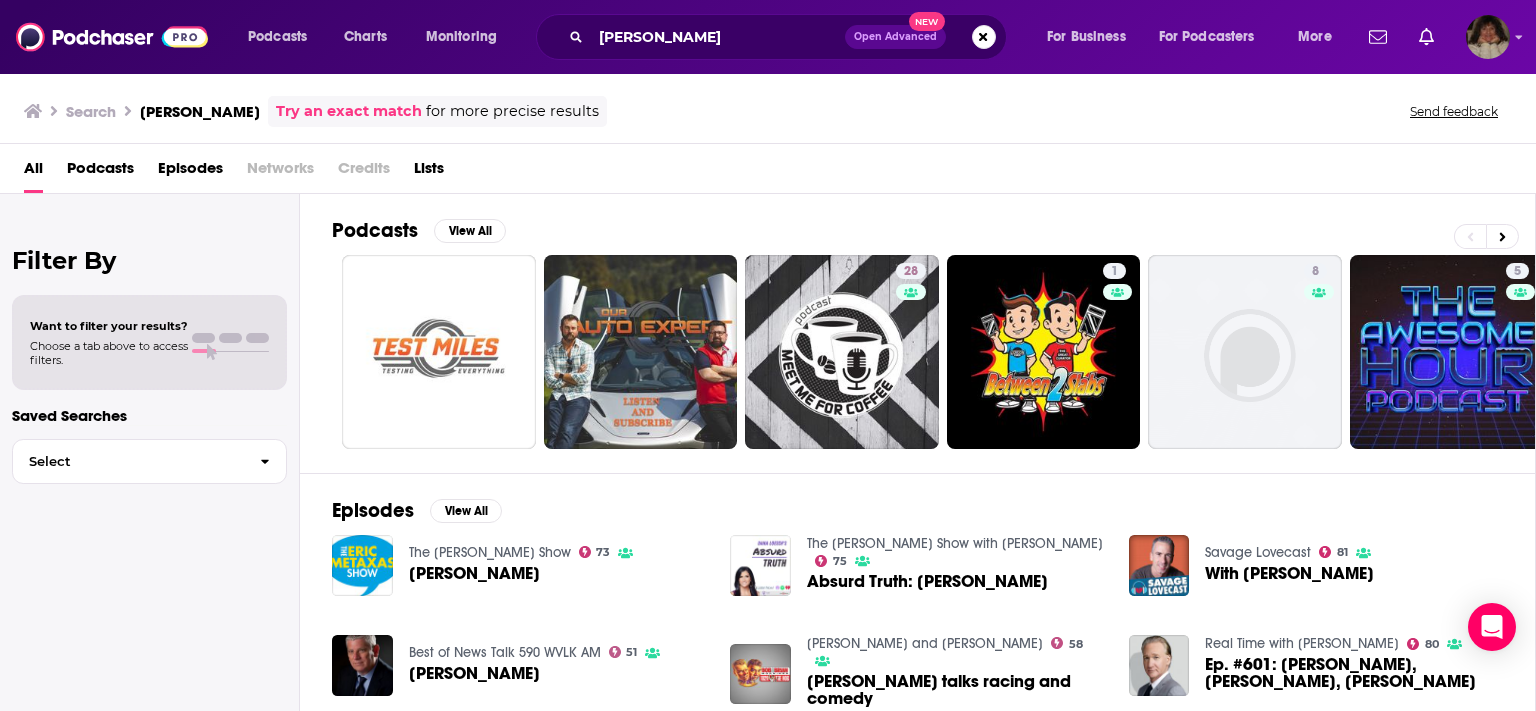 click on "Podcasts" at bounding box center (100, 172) 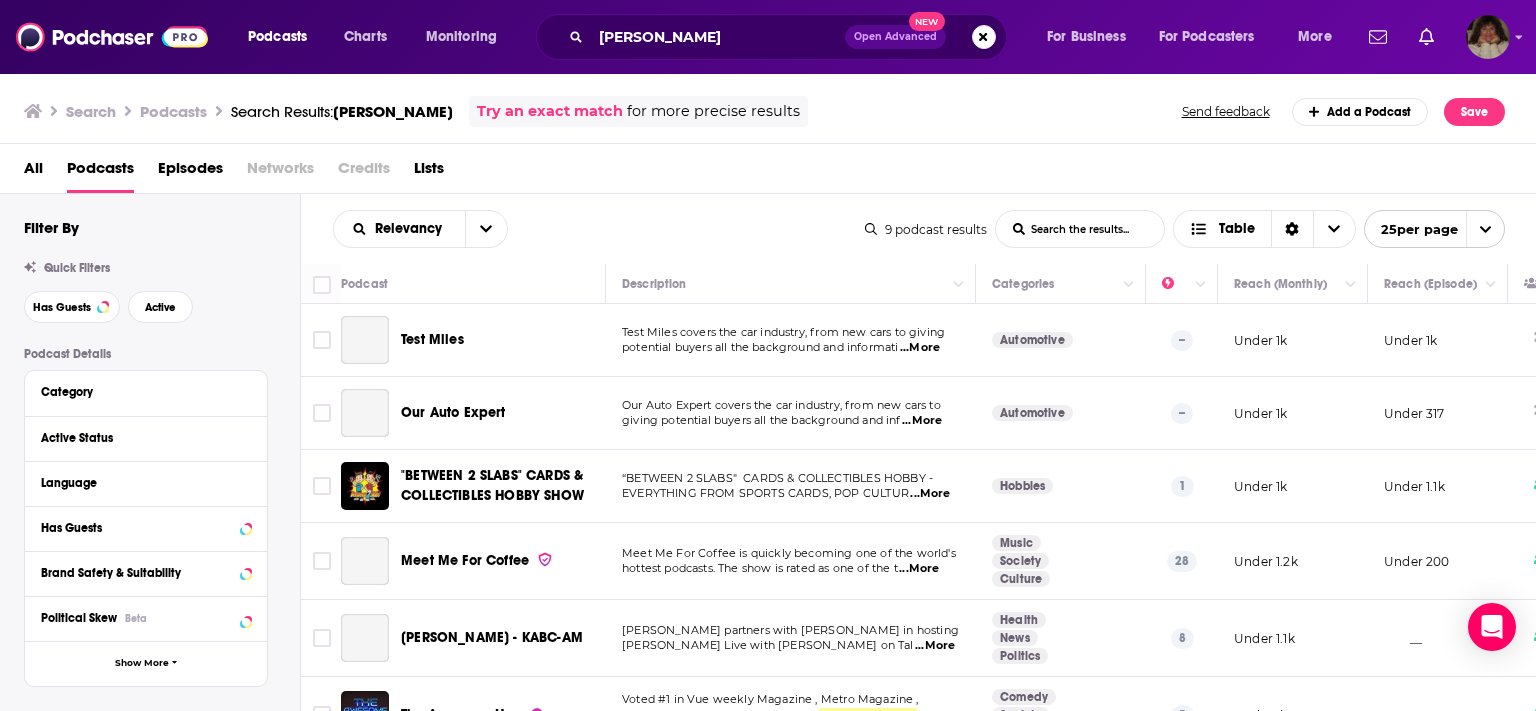 click on "Podcasts" at bounding box center [100, 172] 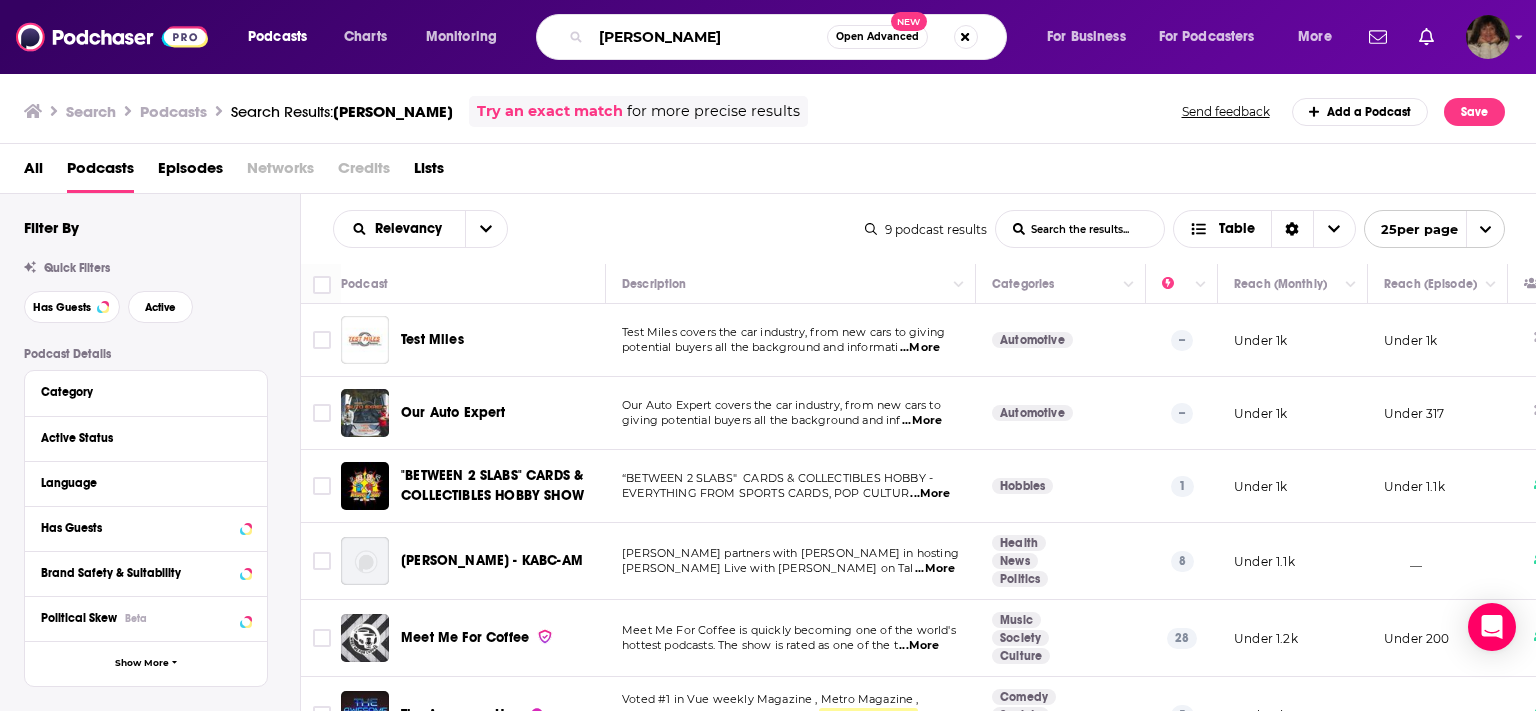 click on "[PERSON_NAME]" at bounding box center [709, 37] 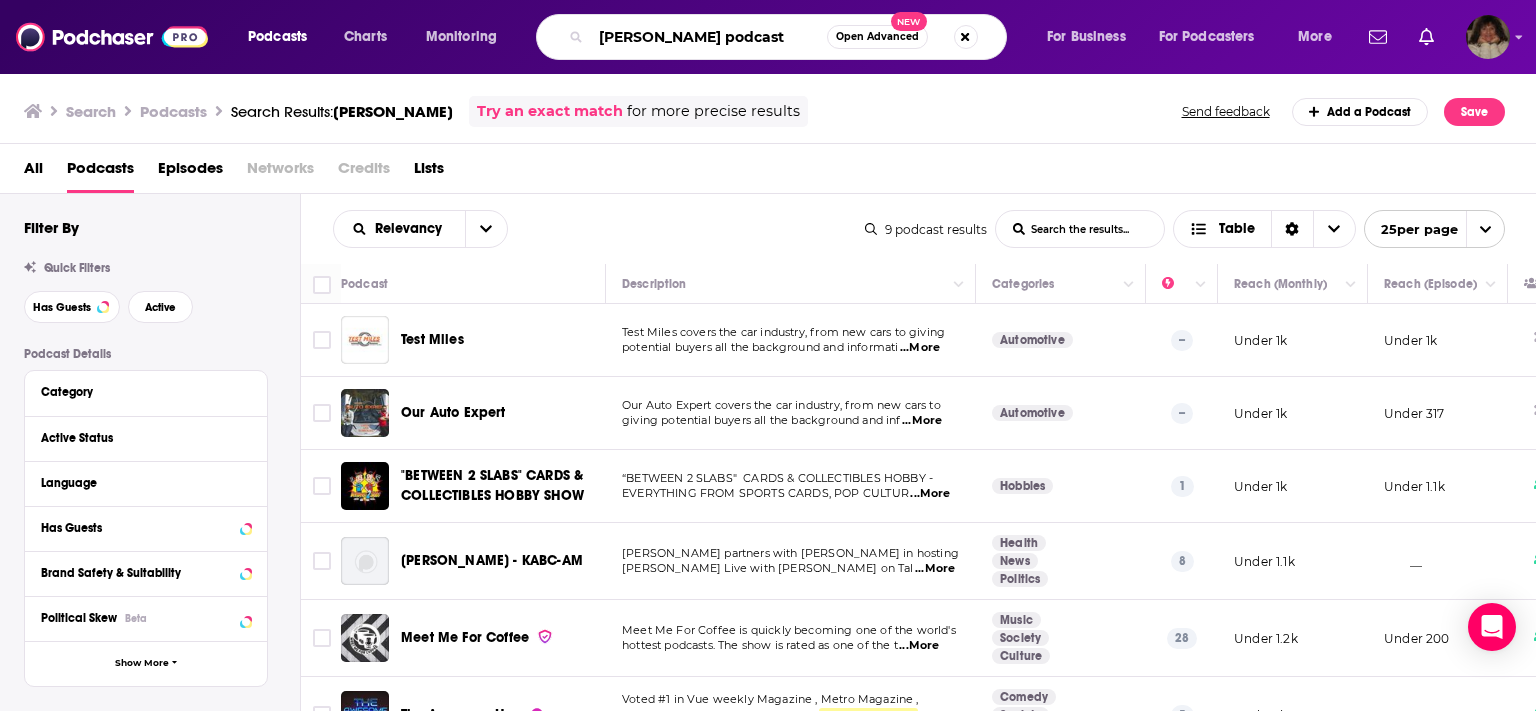 type on "[PERSON_NAME] podcast" 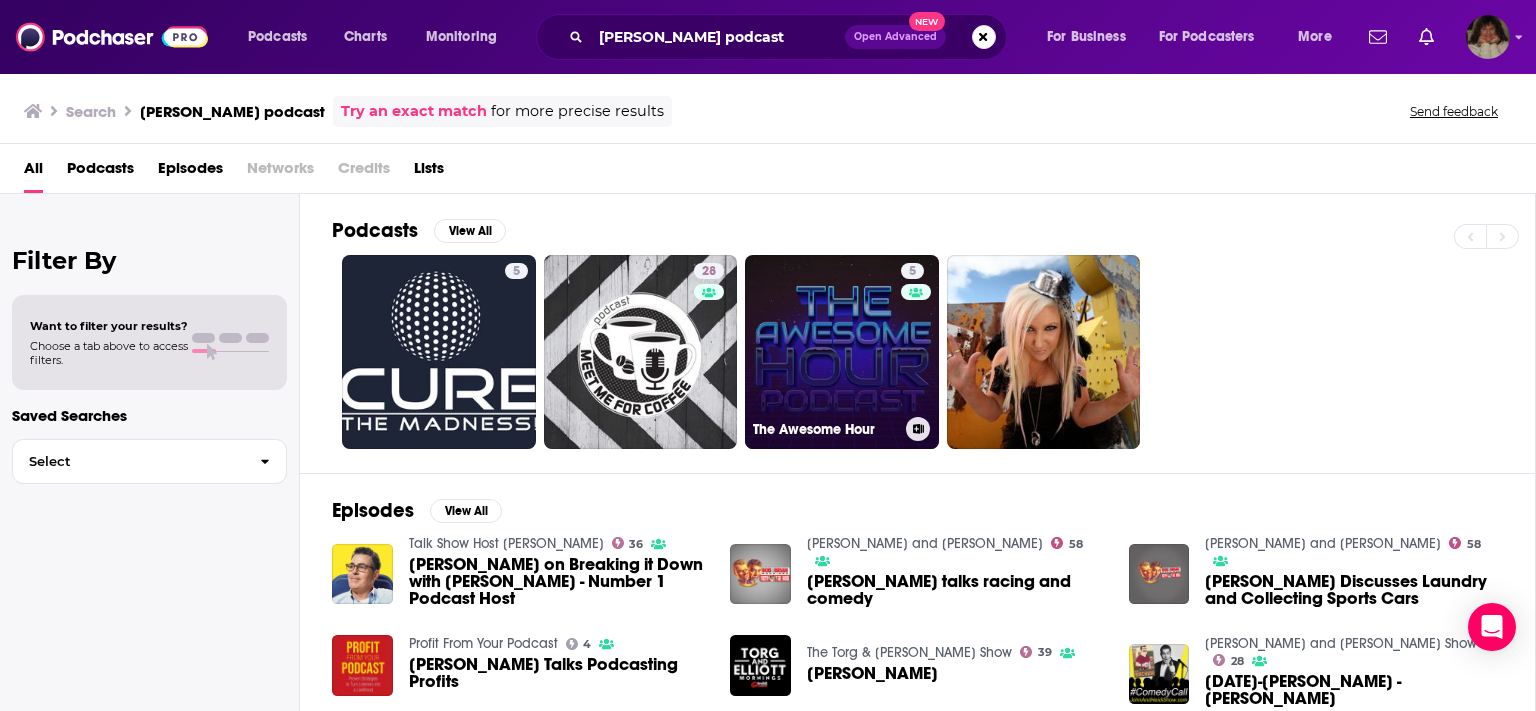 click on "5 The Awesome Hour" at bounding box center [842, 352] 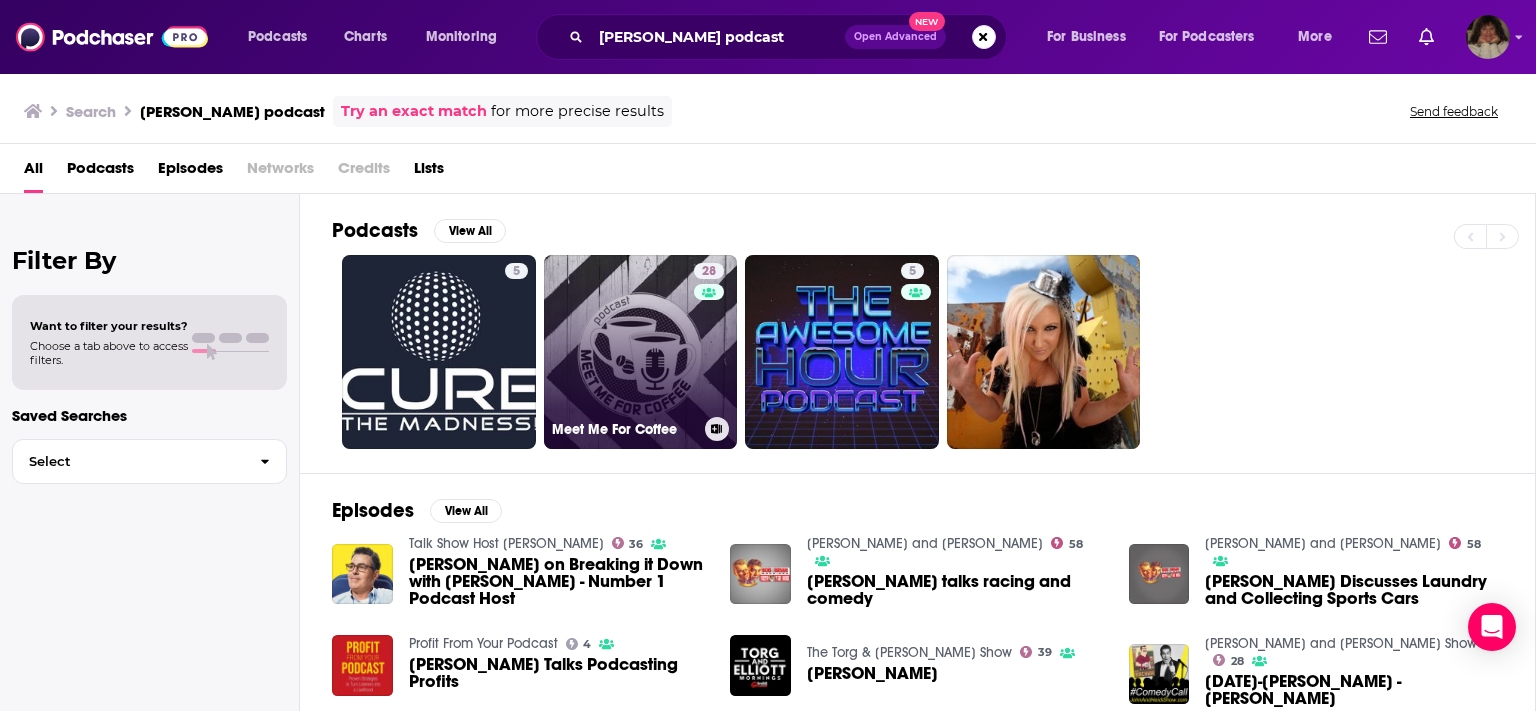 click on "28 Meet Me For Coffee" at bounding box center [641, 352] 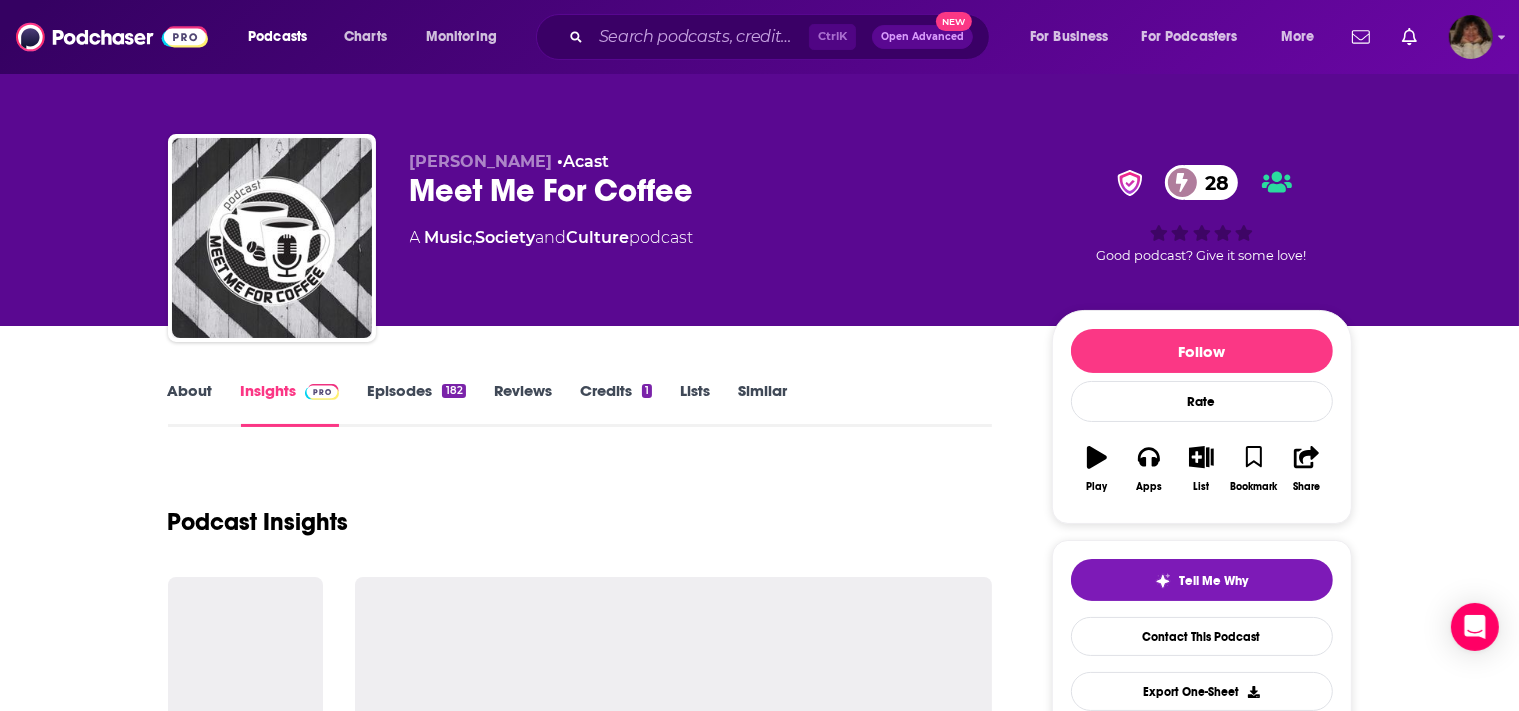 click on "About Insights Episodes 182 Reviews Credits 1 Lists Similar Podcast Insights Follow Rate Play Apps List Bookmark Share Tell Me Why Contact This Podcast Export One-Sheet Get this podcast via API My Notes Your concierge team Ask a question or make a request. Send a message" at bounding box center (760, 2632) 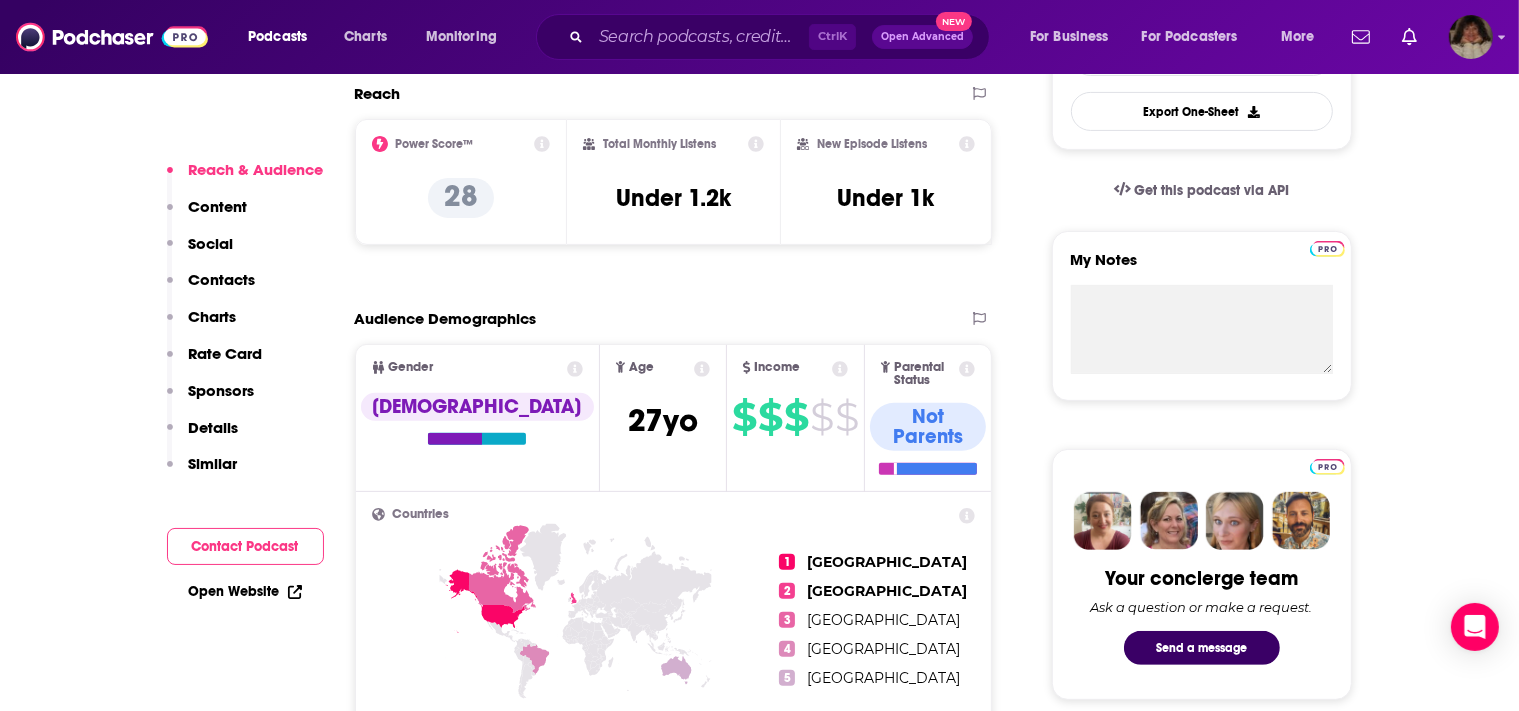 scroll, scrollTop: 206, scrollLeft: 0, axis: vertical 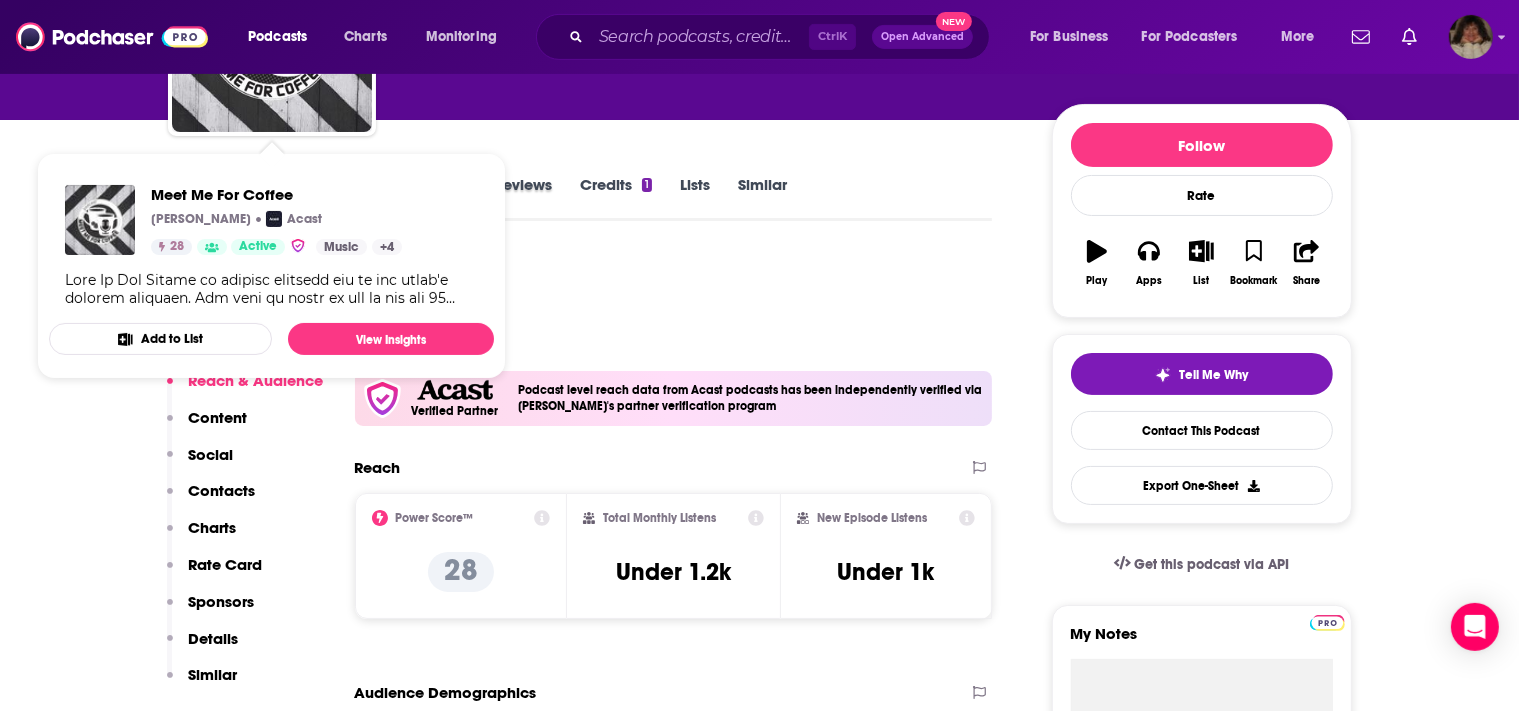 click on "Reviews" at bounding box center [537, 198] 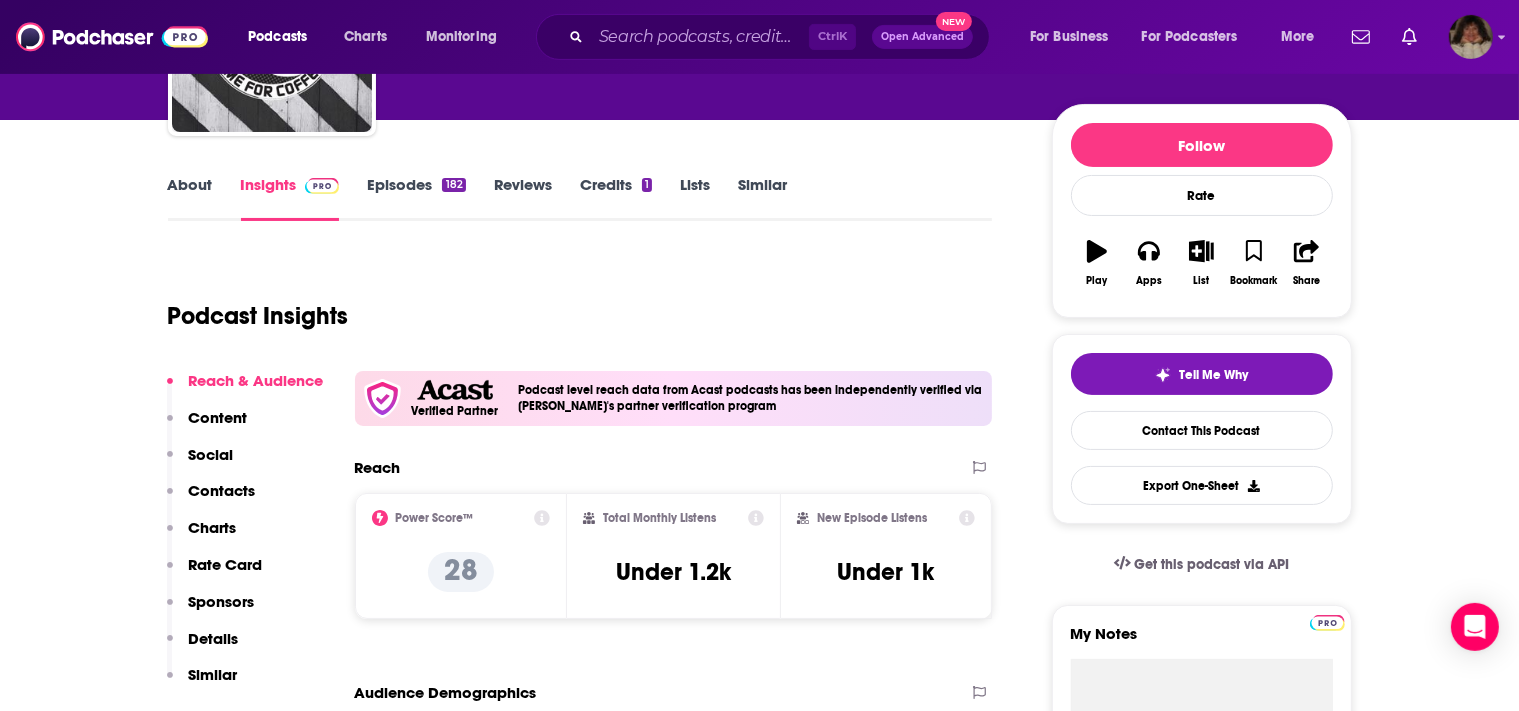 click on "About" at bounding box center [190, 198] 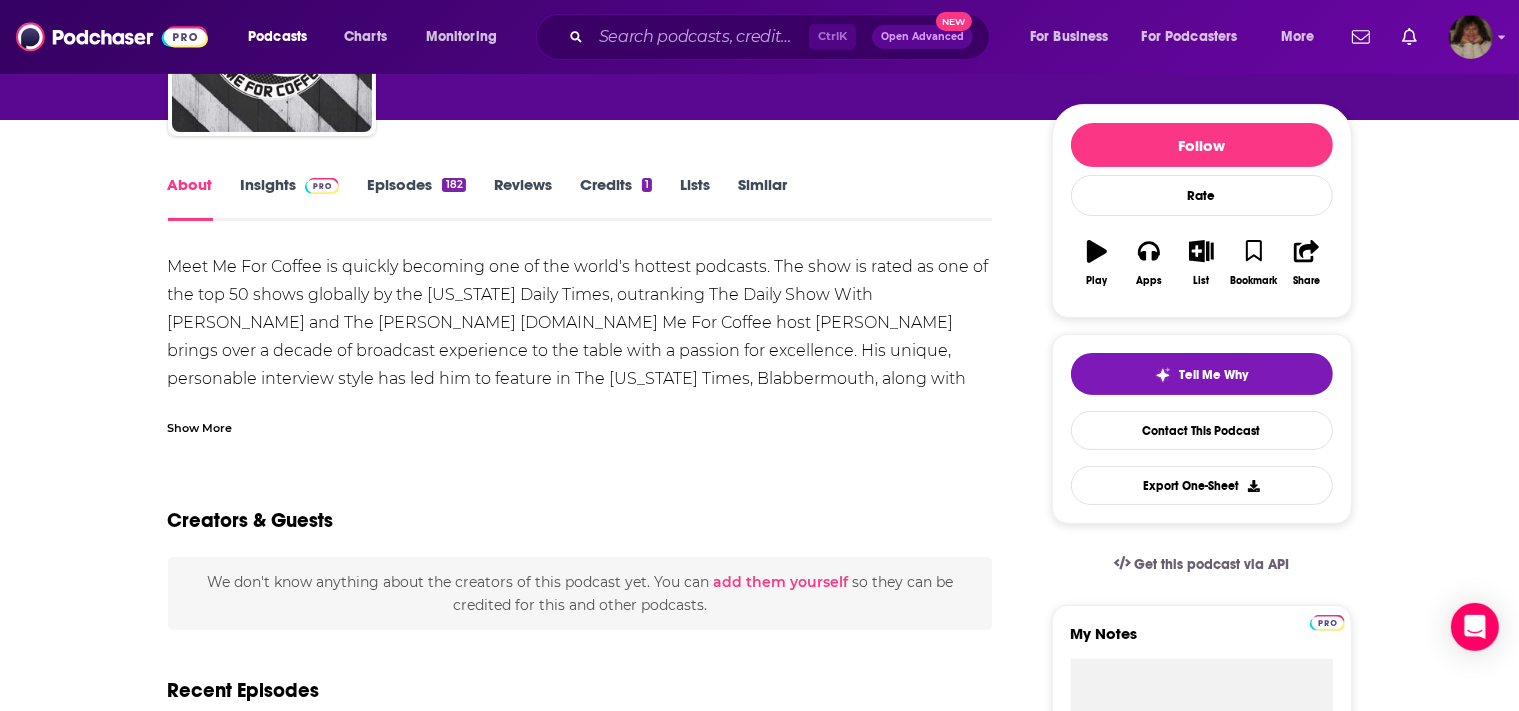 scroll, scrollTop: 0, scrollLeft: 0, axis: both 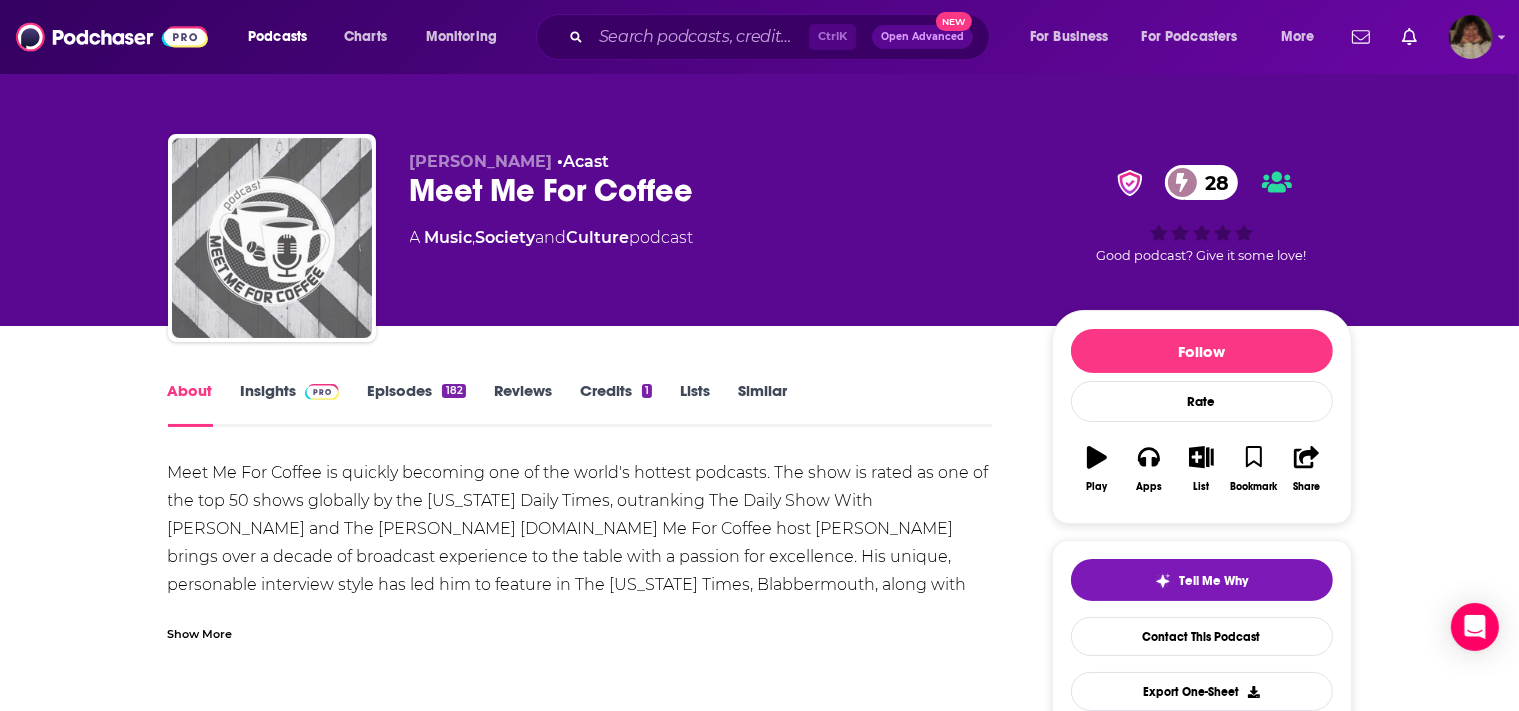click at bounding box center (272, 238) 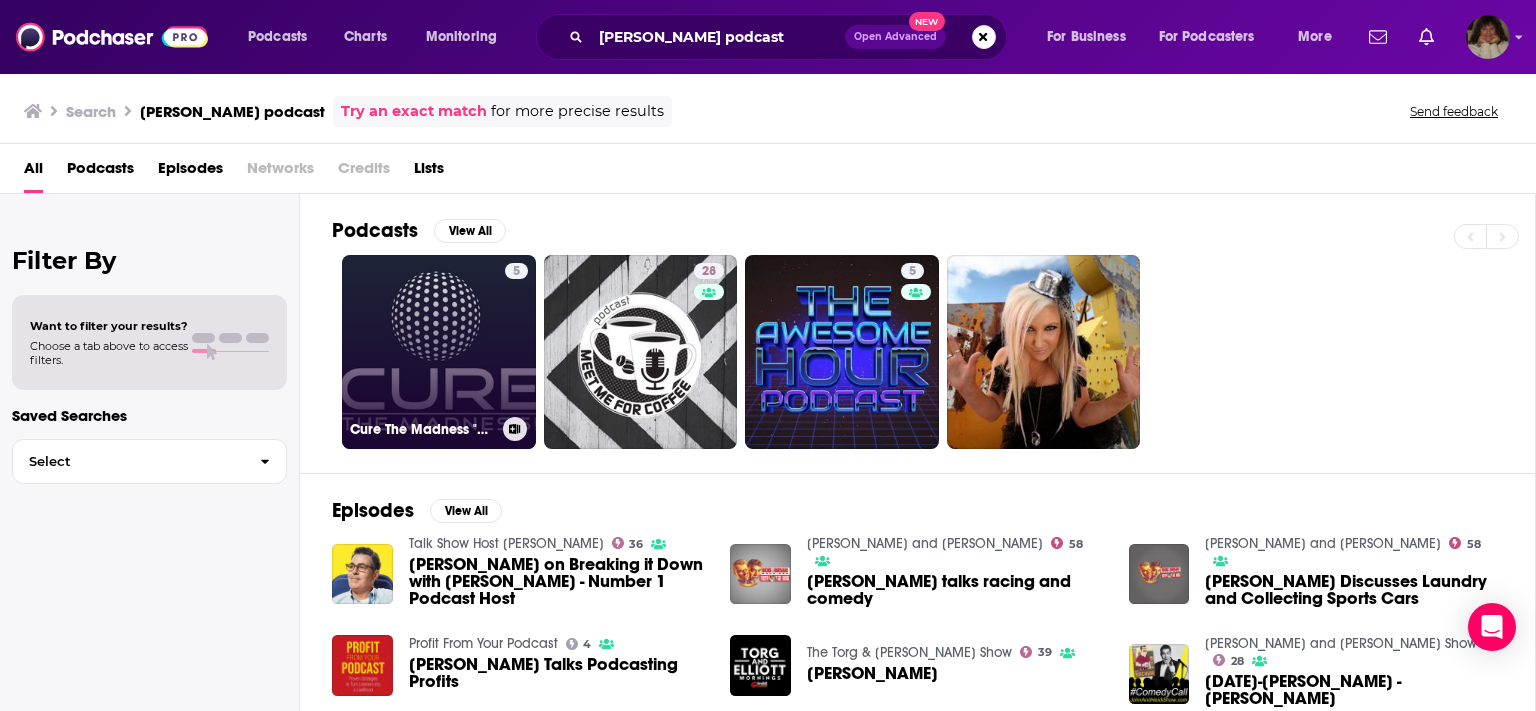 click on "5 Cure The Madness "Balancing Act" Podcast" at bounding box center [439, 352] 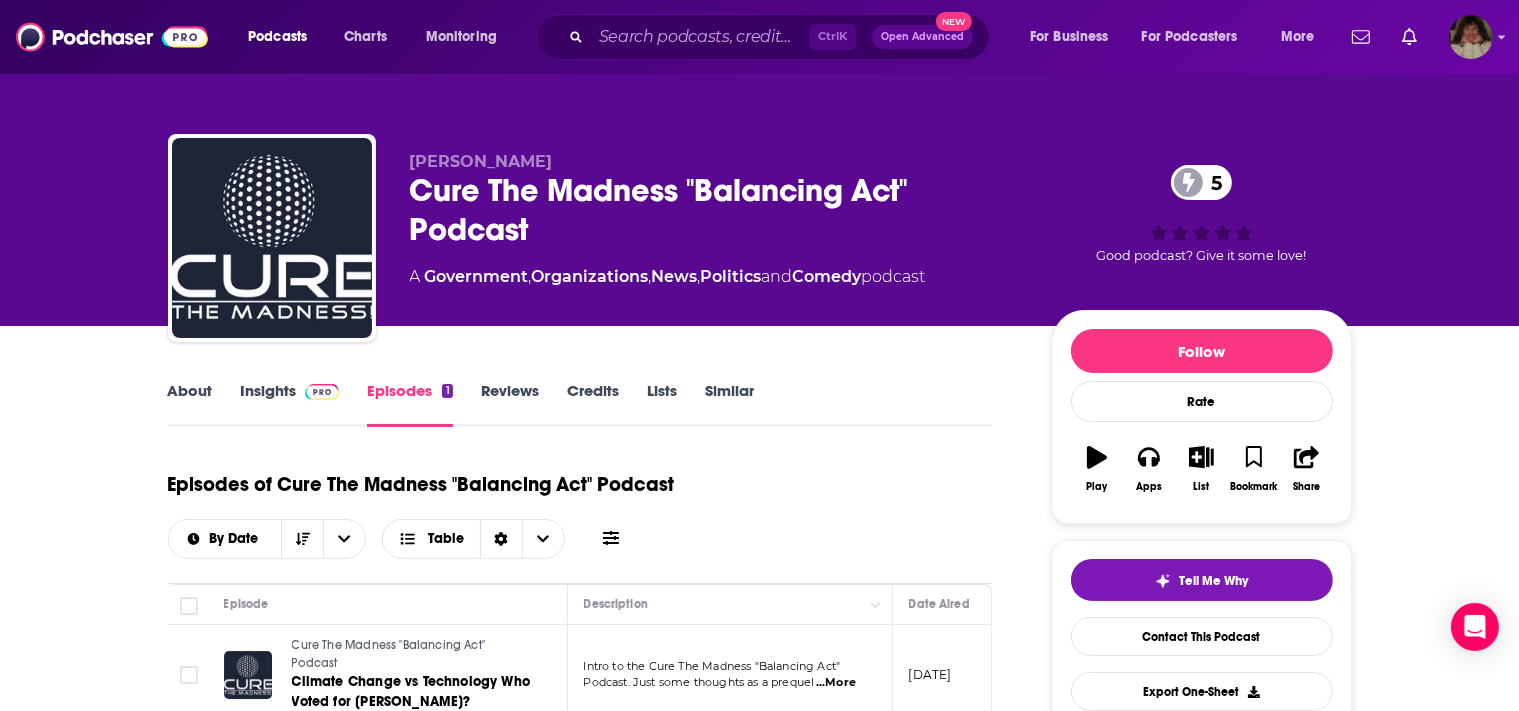 click on "Episodes 1" at bounding box center (409, 404) 